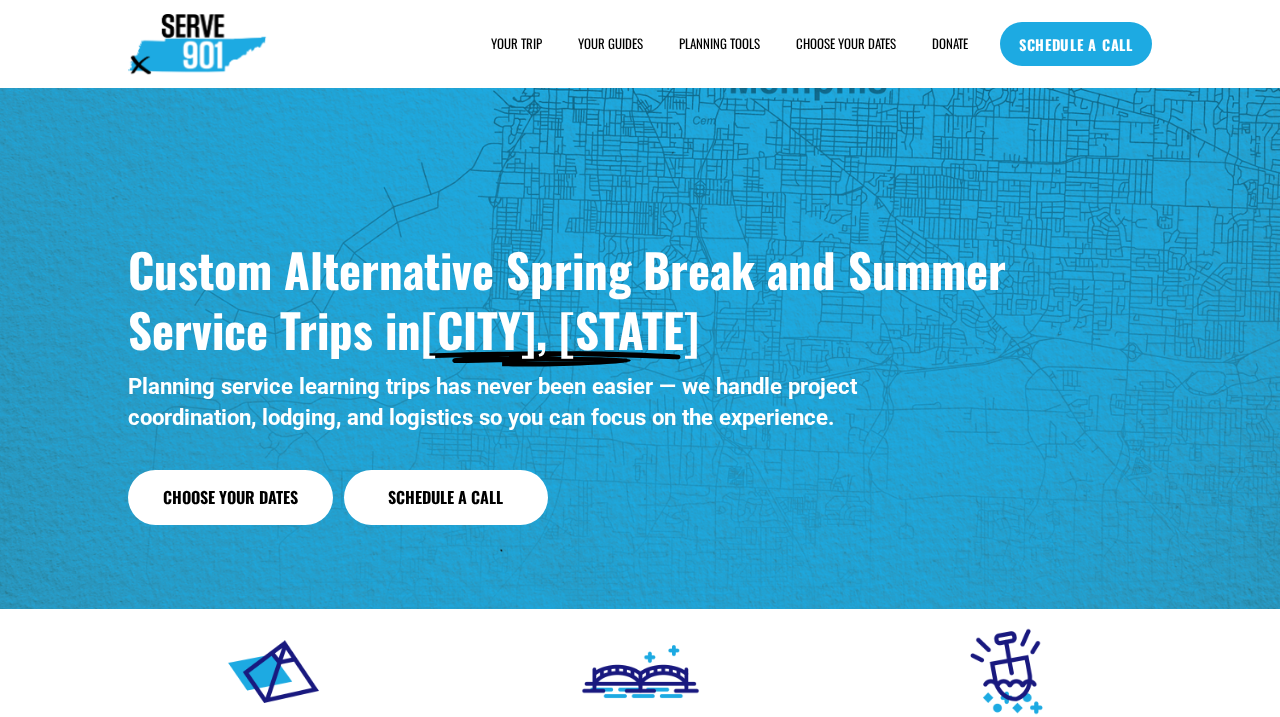 scroll, scrollTop: 162, scrollLeft: 0, axis: vertical 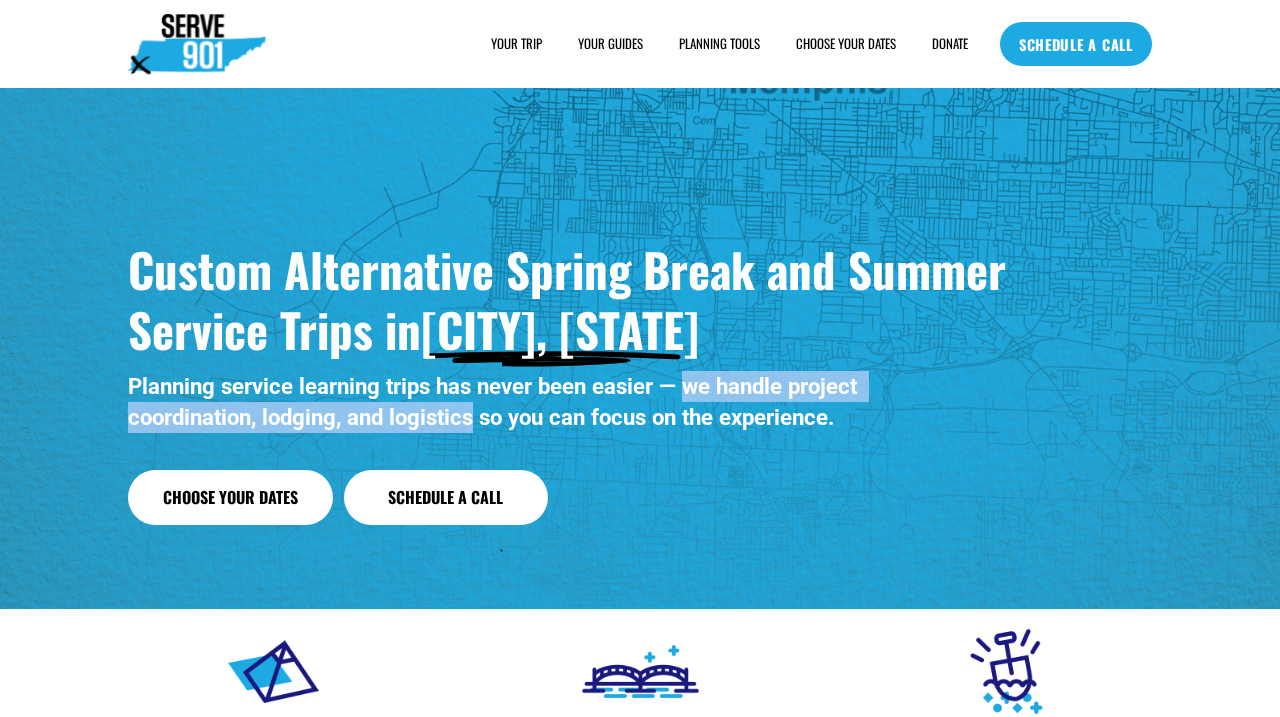 drag, startPoint x: 678, startPoint y: 386, endPoint x: 475, endPoint y: 421, distance: 205.99515 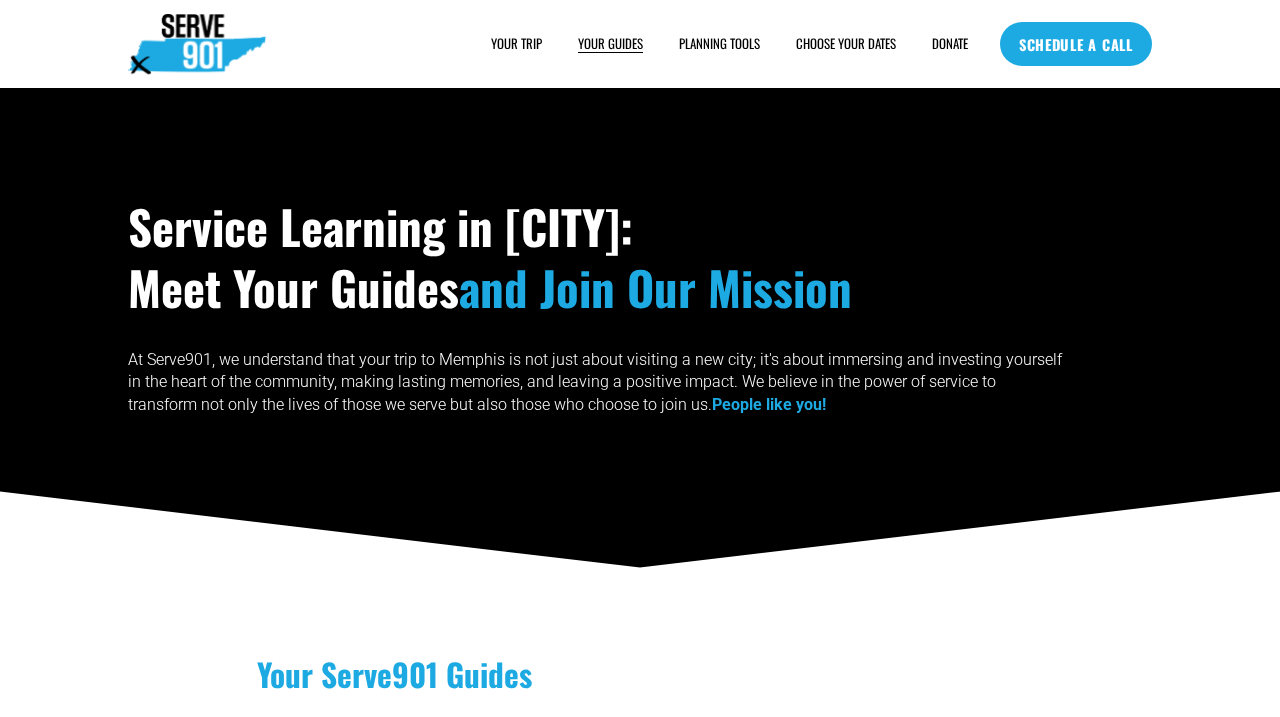 scroll, scrollTop: 499, scrollLeft: 0, axis: vertical 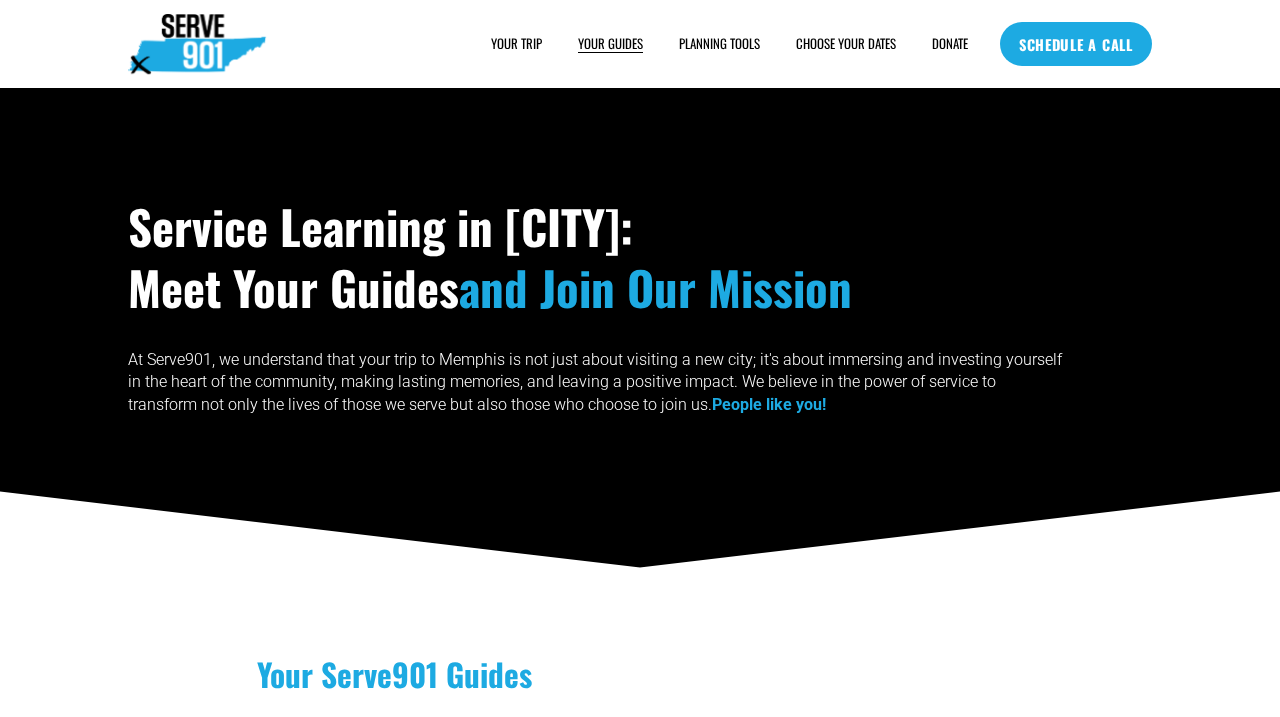 click on "SAMPLE SCHEDULE" at bounding box center [0, 0] 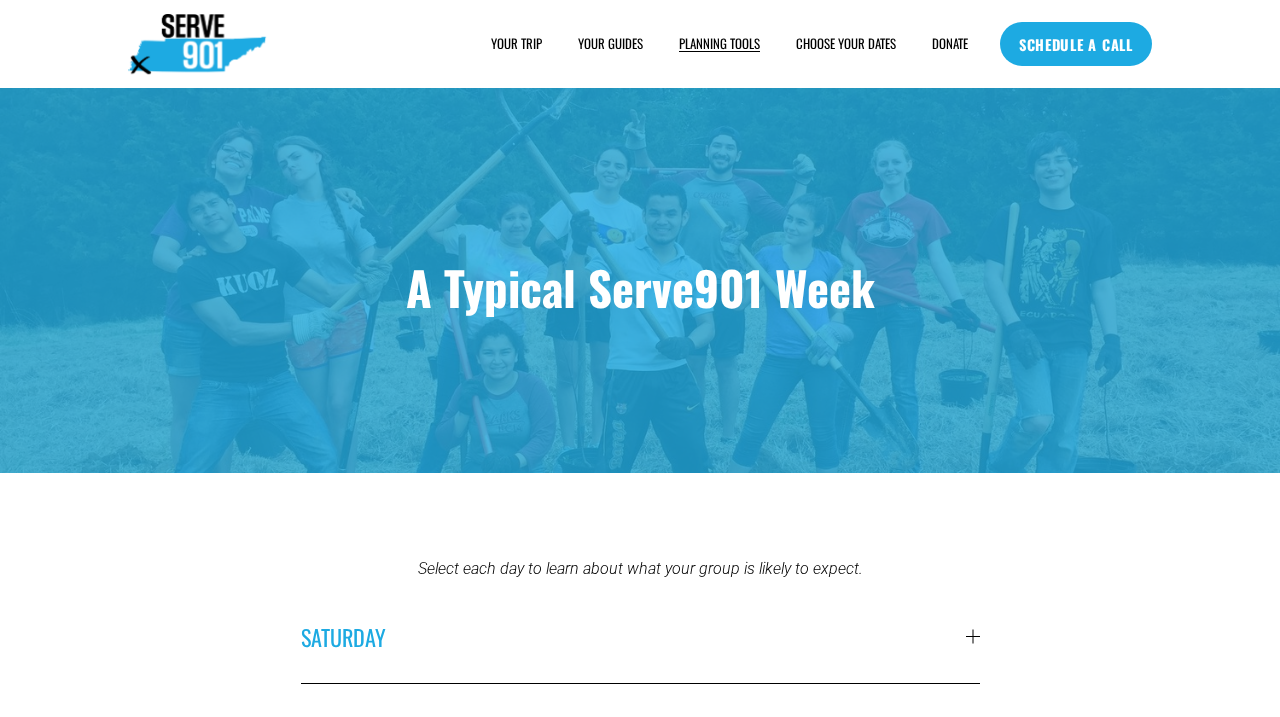 scroll, scrollTop: 0, scrollLeft: 0, axis: both 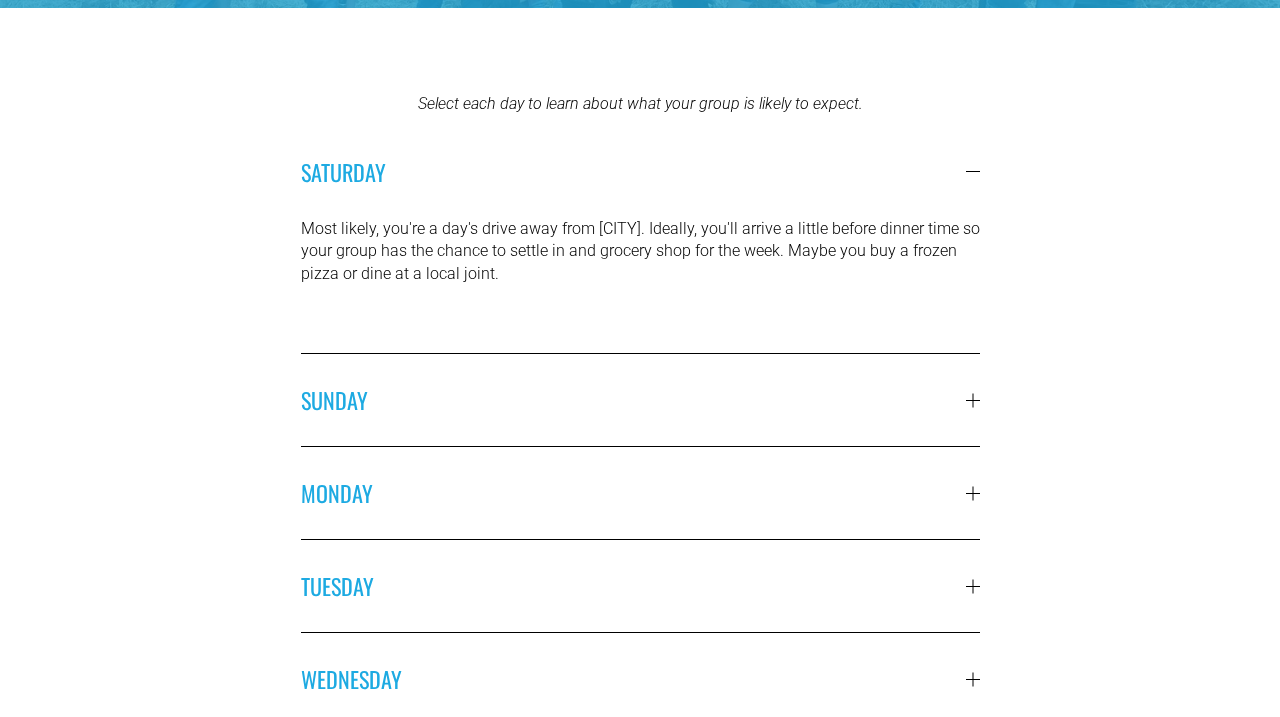 drag, startPoint x: 303, startPoint y: 227, endPoint x: 497, endPoint y: 271, distance: 198.92712 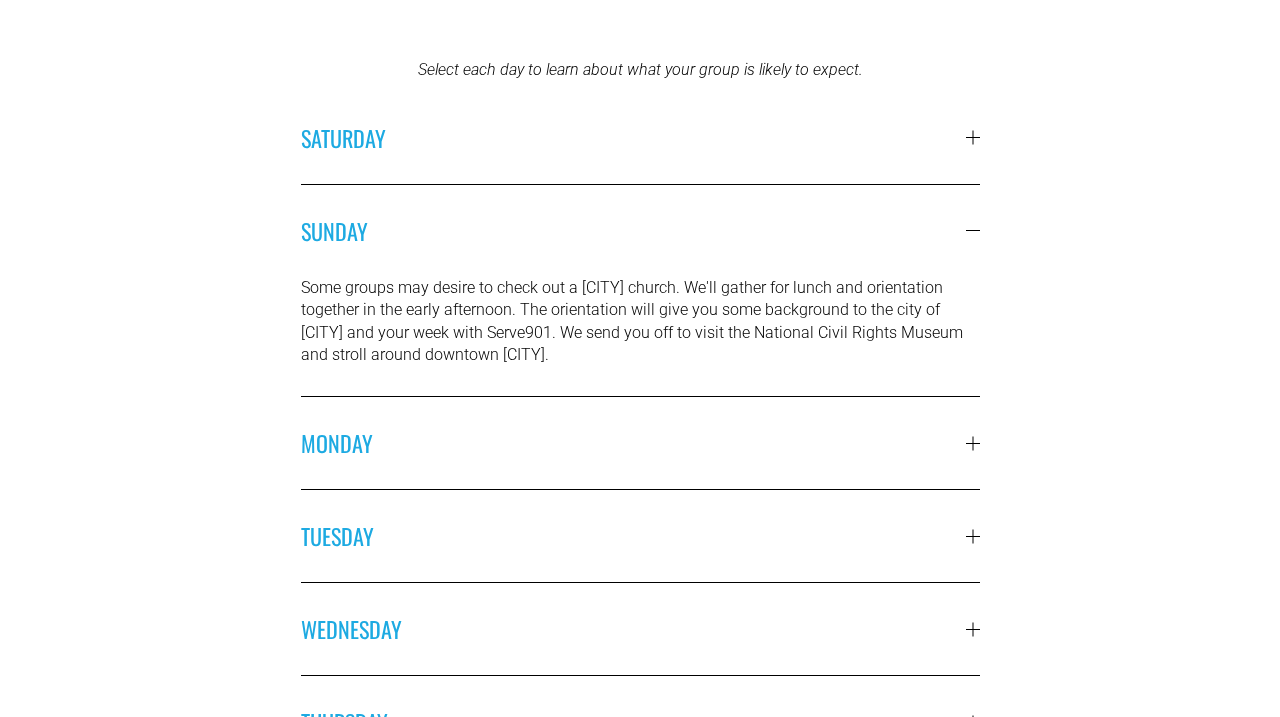 scroll, scrollTop: 500, scrollLeft: 0, axis: vertical 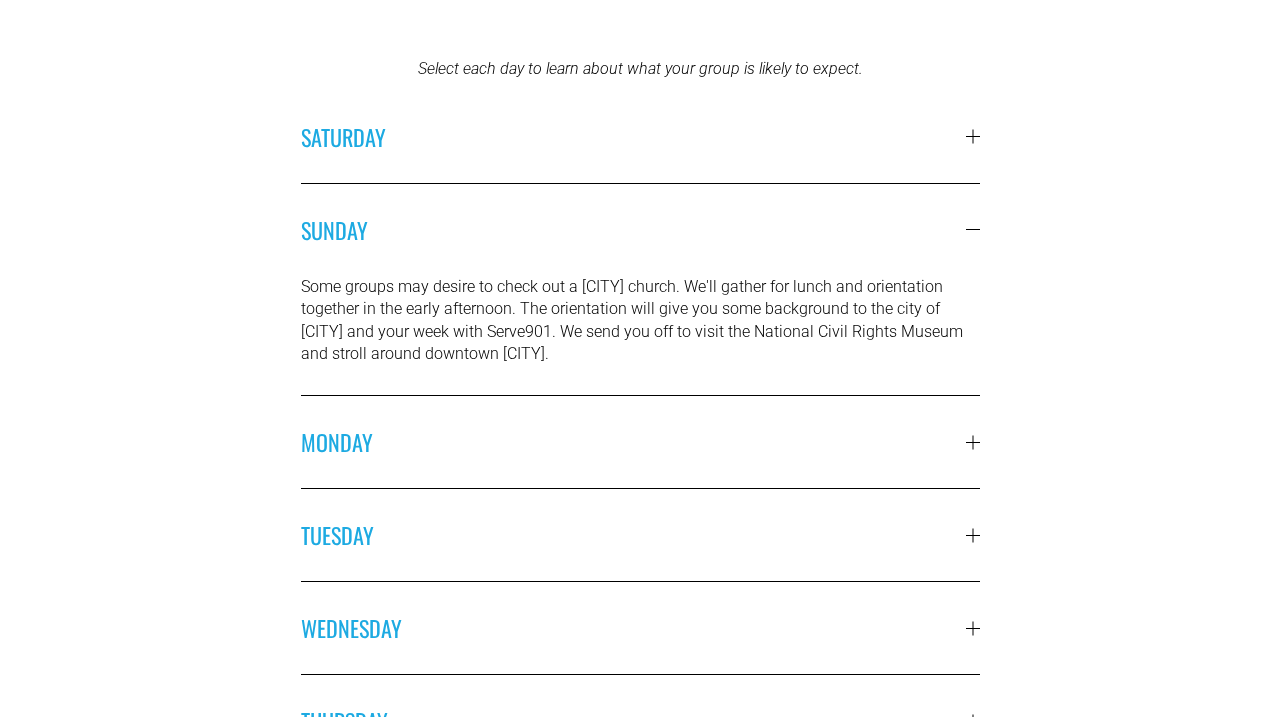 drag, startPoint x: 304, startPoint y: 280, endPoint x: 662, endPoint y: 346, distance: 364.03296 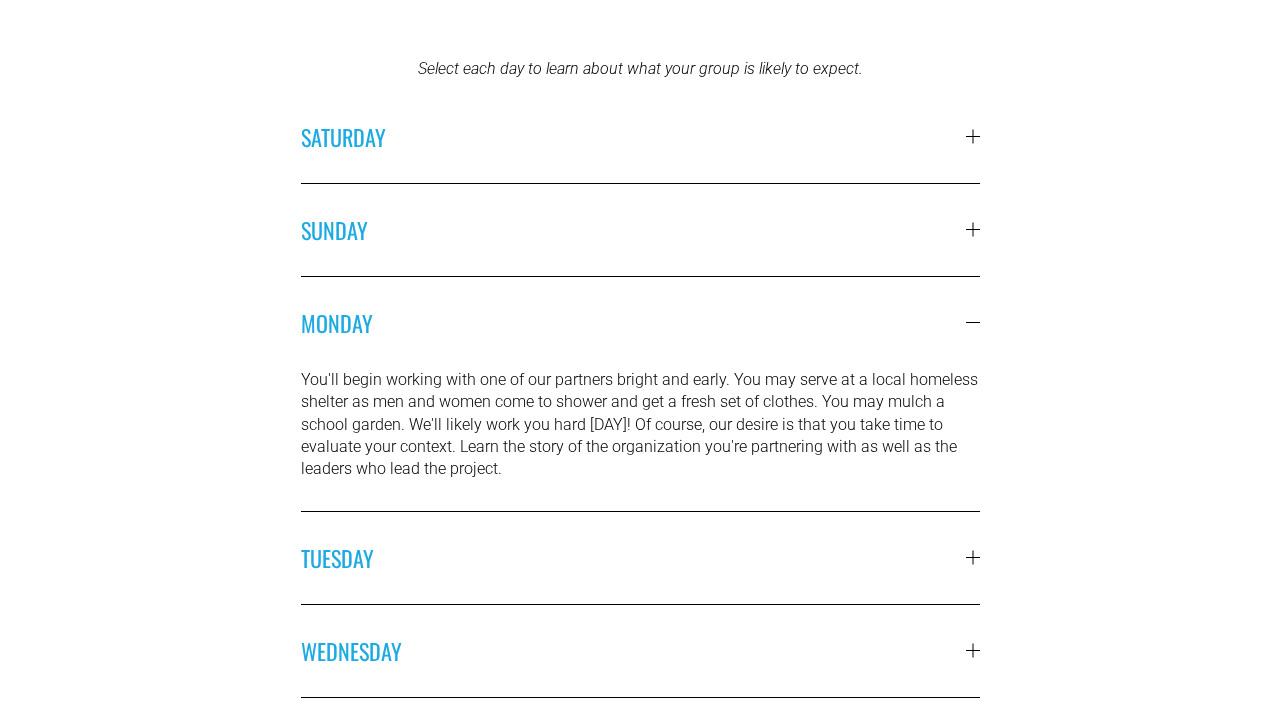 scroll, scrollTop: 551, scrollLeft: 0, axis: vertical 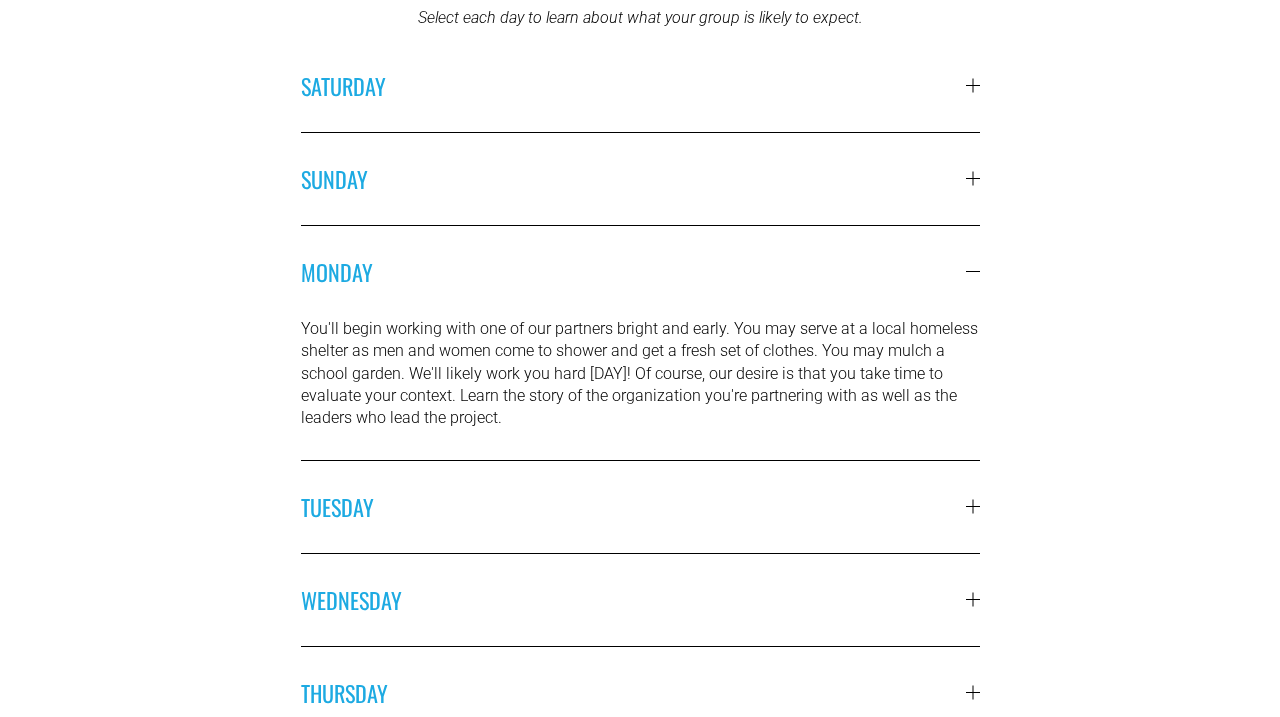 drag, startPoint x: 302, startPoint y: 332, endPoint x: 537, endPoint y: 426, distance: 253.10275 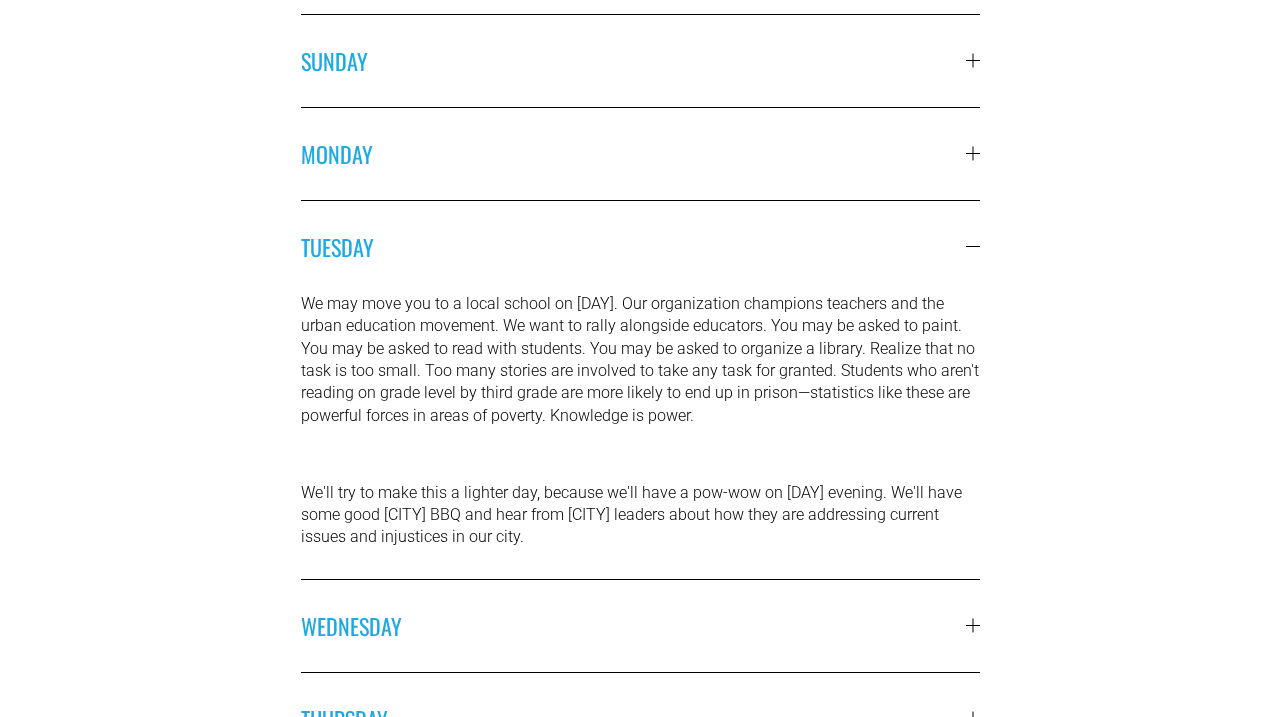 scroll, scrollTop: 669, scrollLeft: 0, axis: vertical 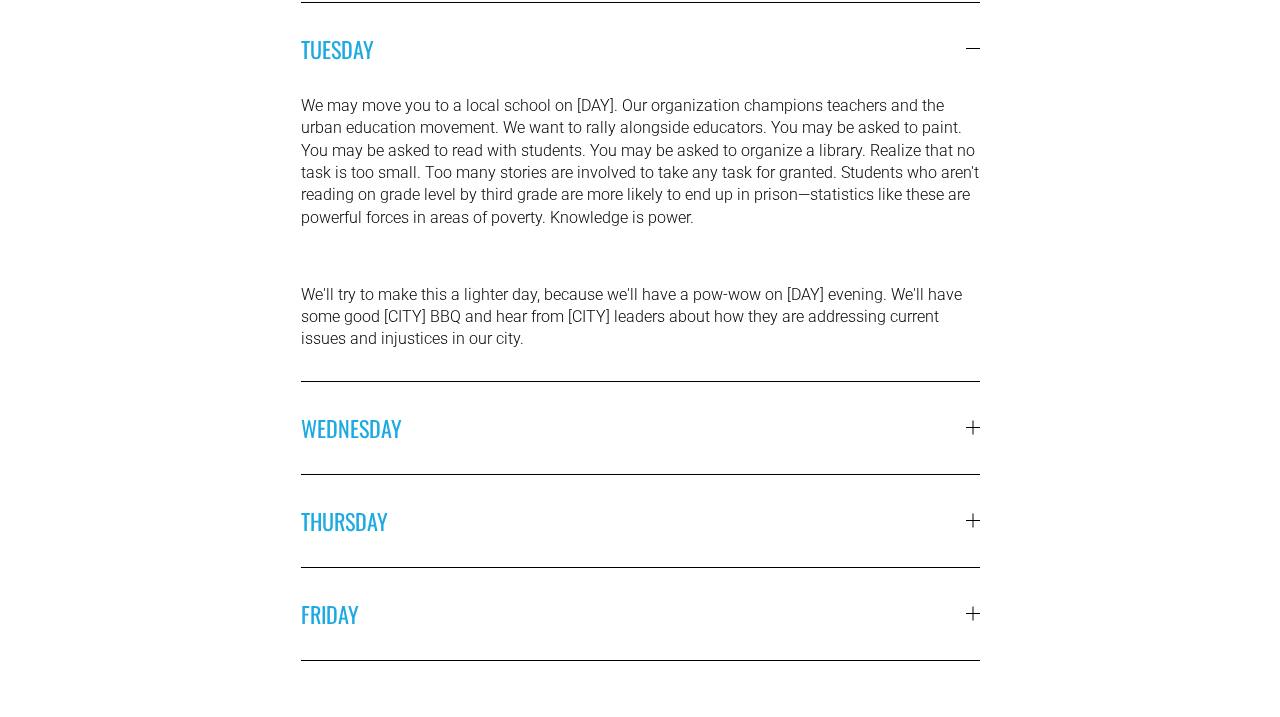 click on "WEDNESDAY" at bounding box center [640, 428] 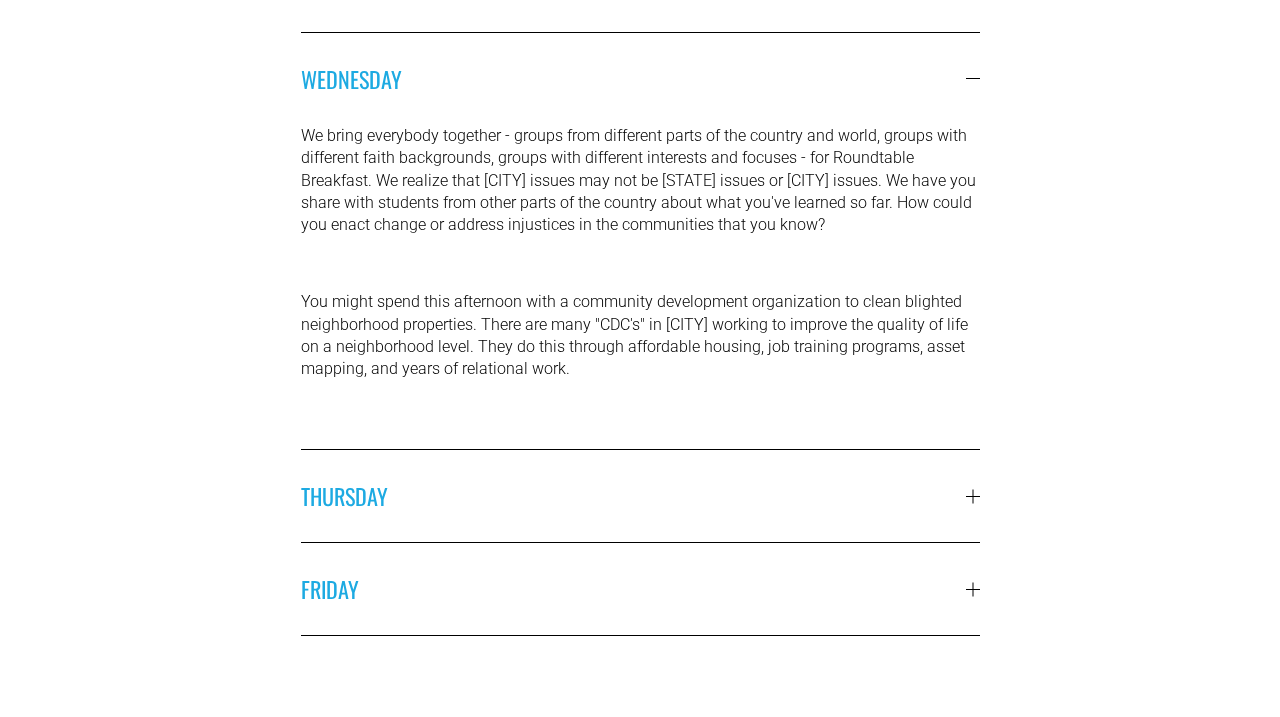 scroll, scrollTop: 934, scrollLeft: 0, axis: vertical 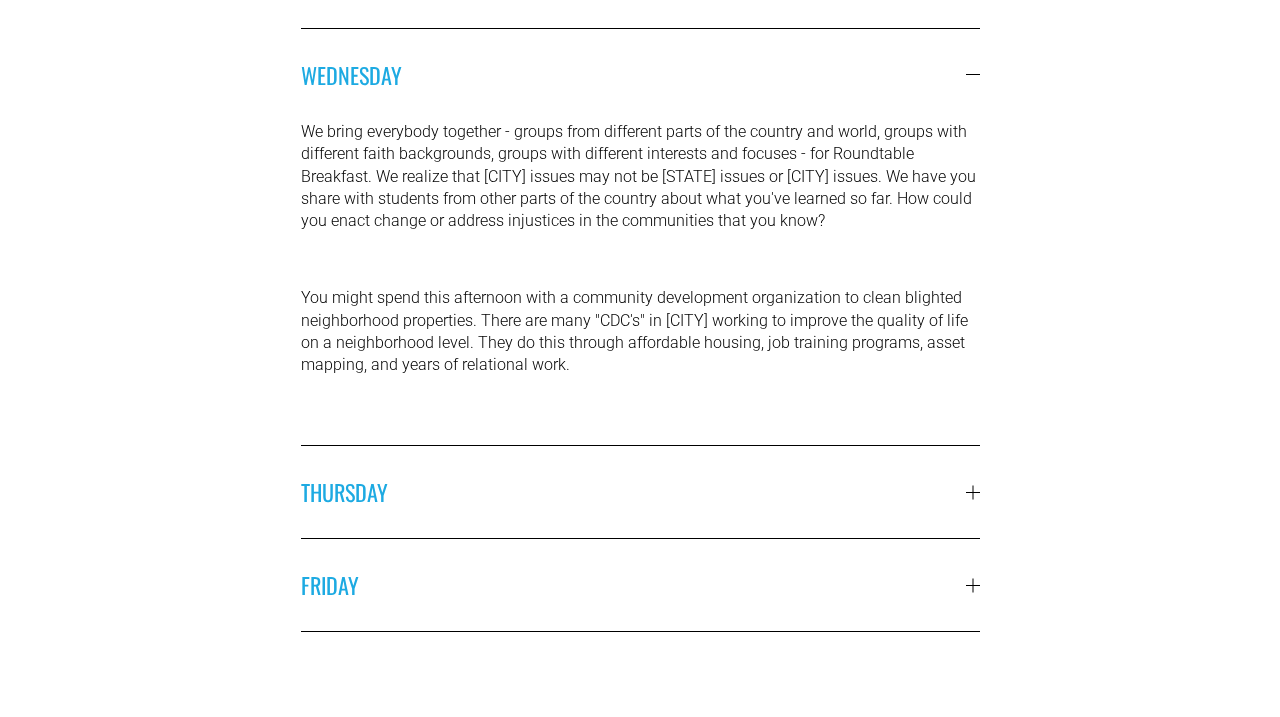 drag, startPoint x: 299, startPoint y: 126, endPoint x: 611, endPoint y: 359, distance: 389.40082 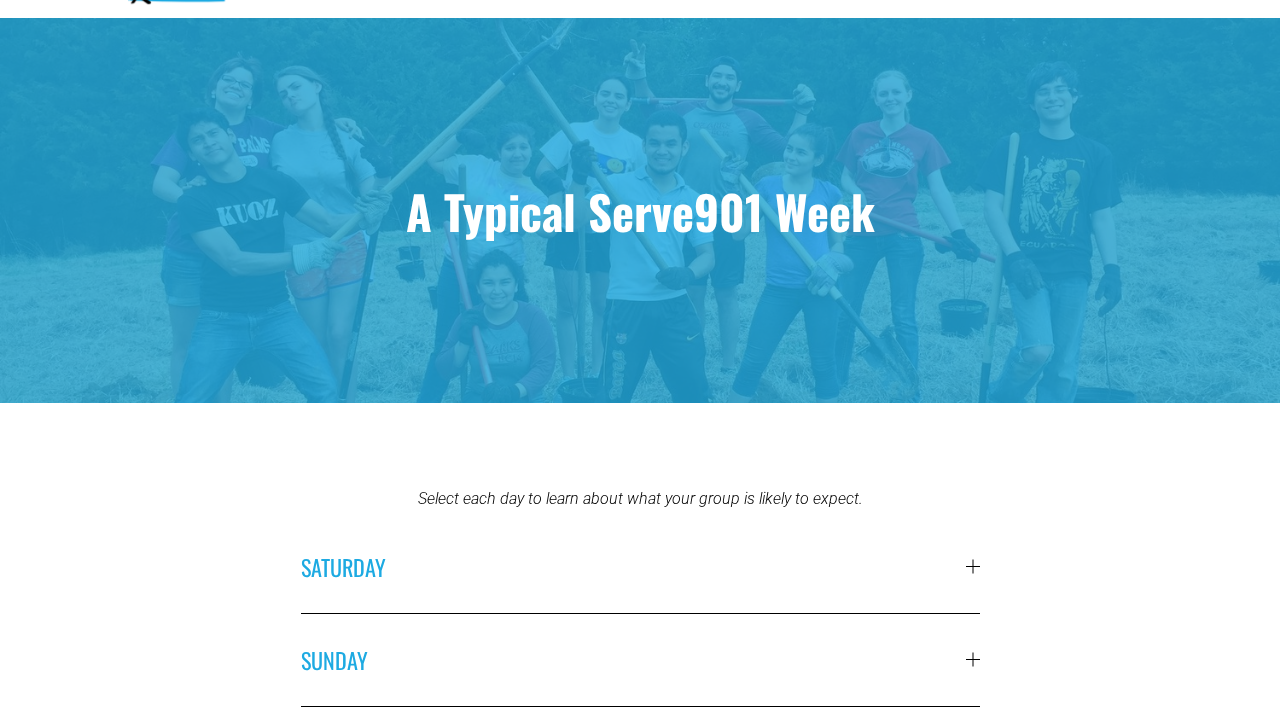 scroll, scrollTop: 58, scrollLeft: 0, axis: vertical 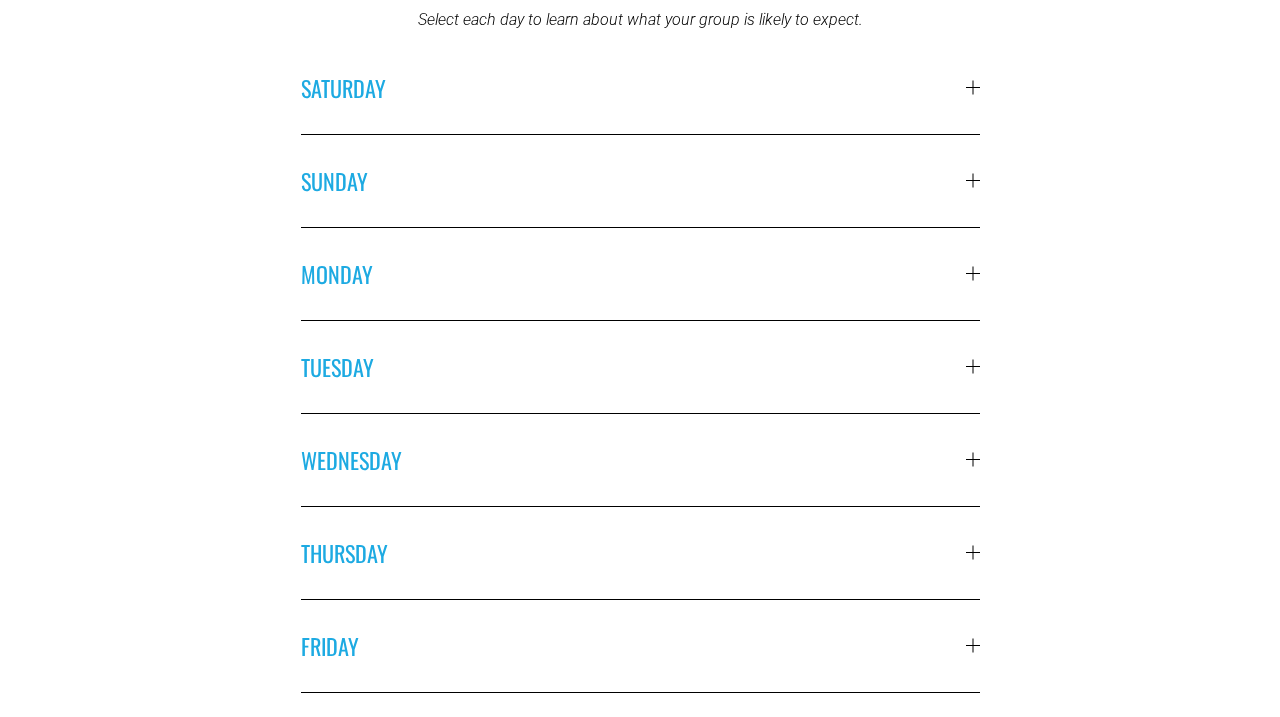 click on "MONDAY" at bounding box center (633, 274) 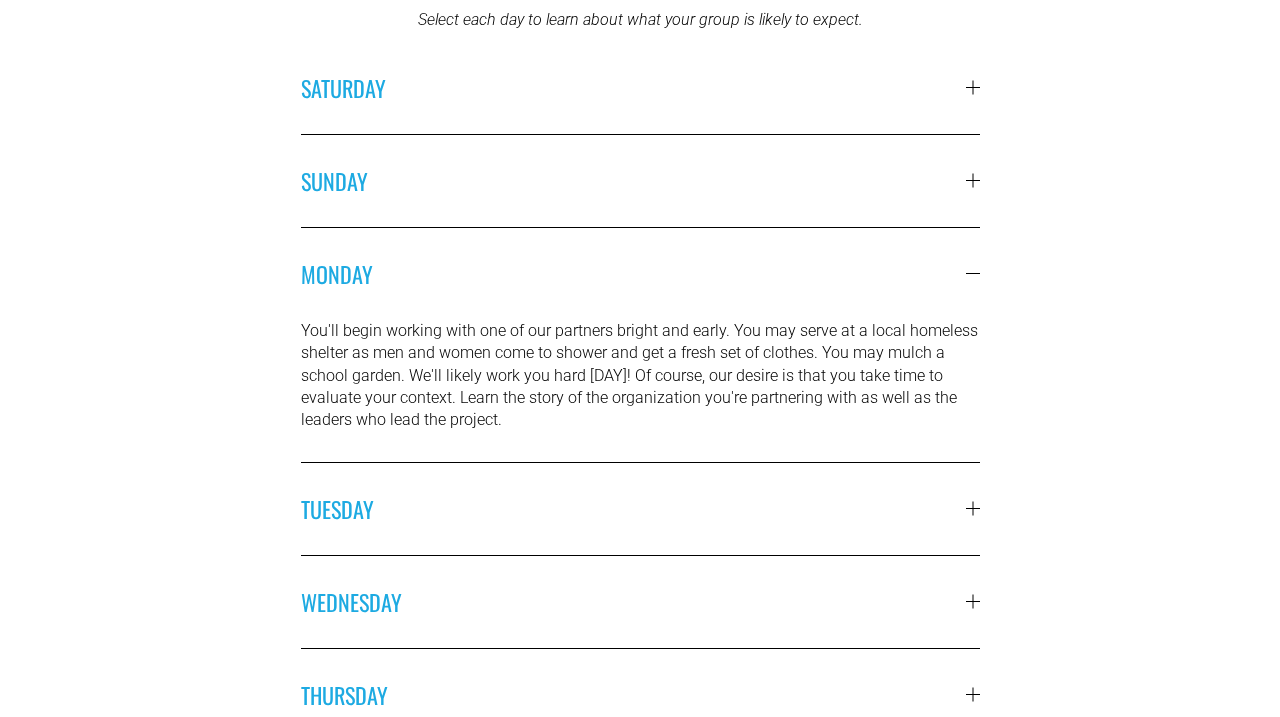click on "MONDAY" at bounding box center (633, 274) 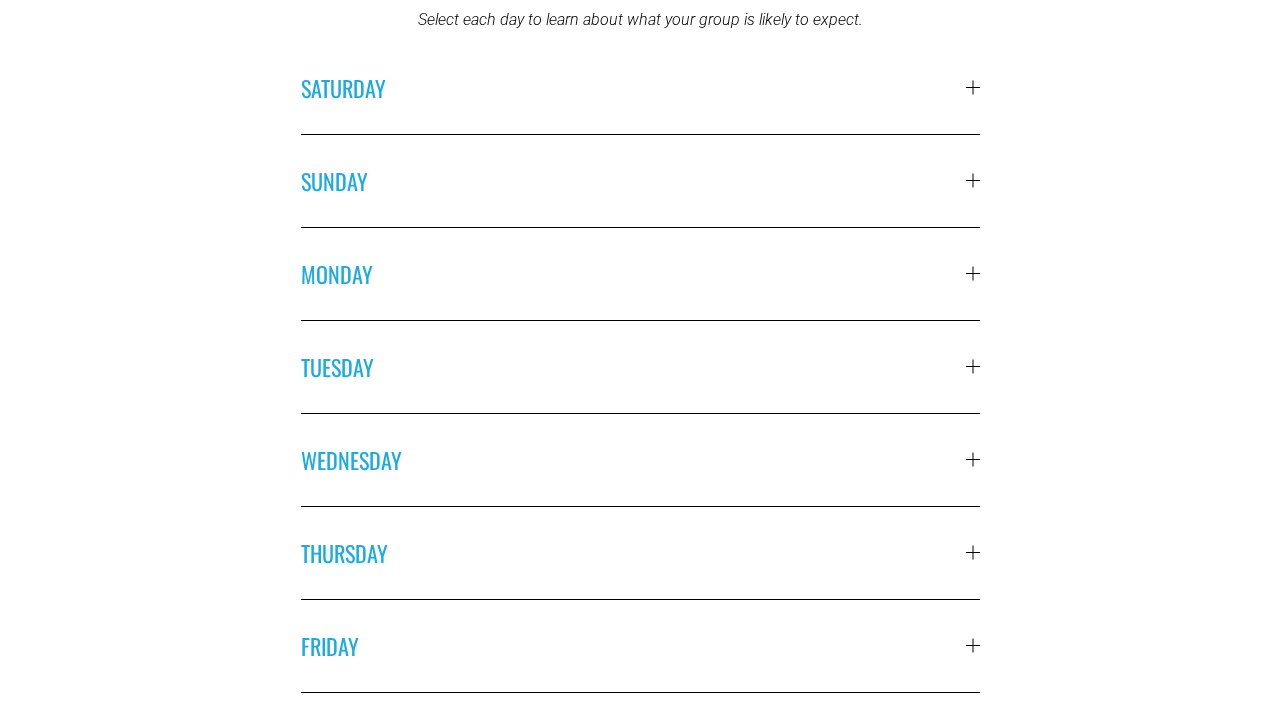 click on "TUESDAY" at bounding box center [640, 367] 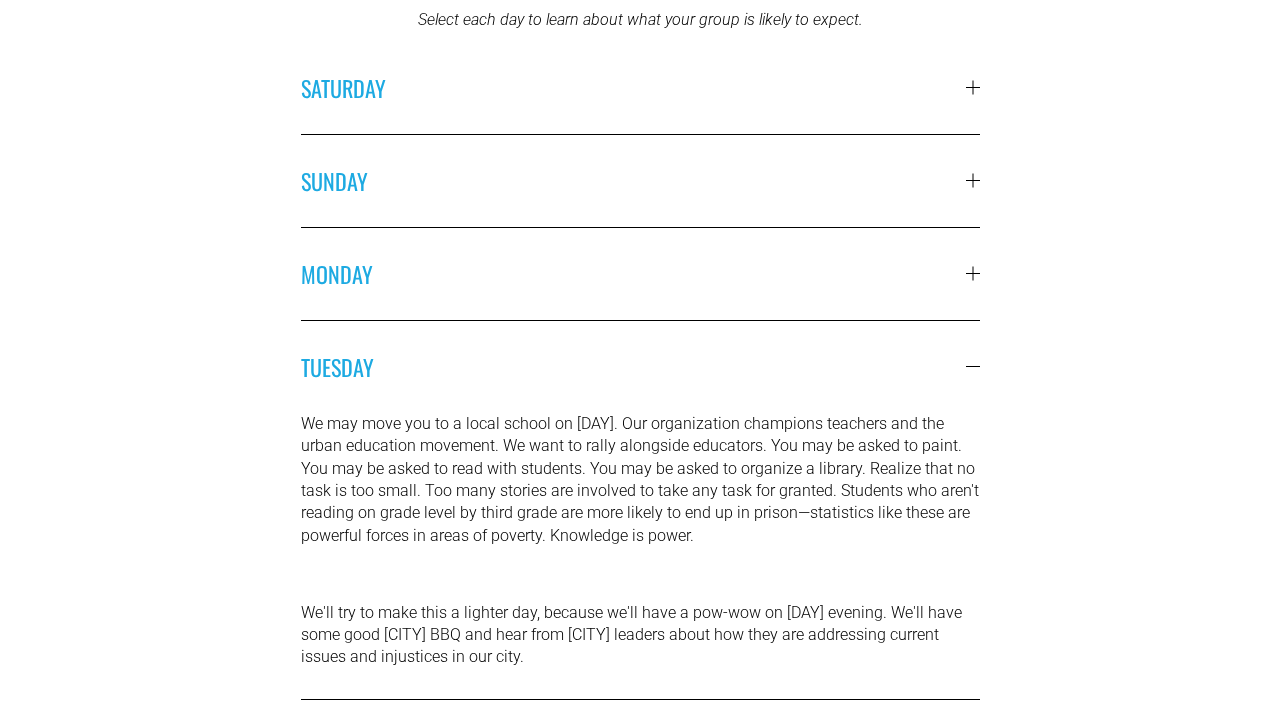 scroll, scrollTop: 659, scrollLeft: 0, axis: vertical 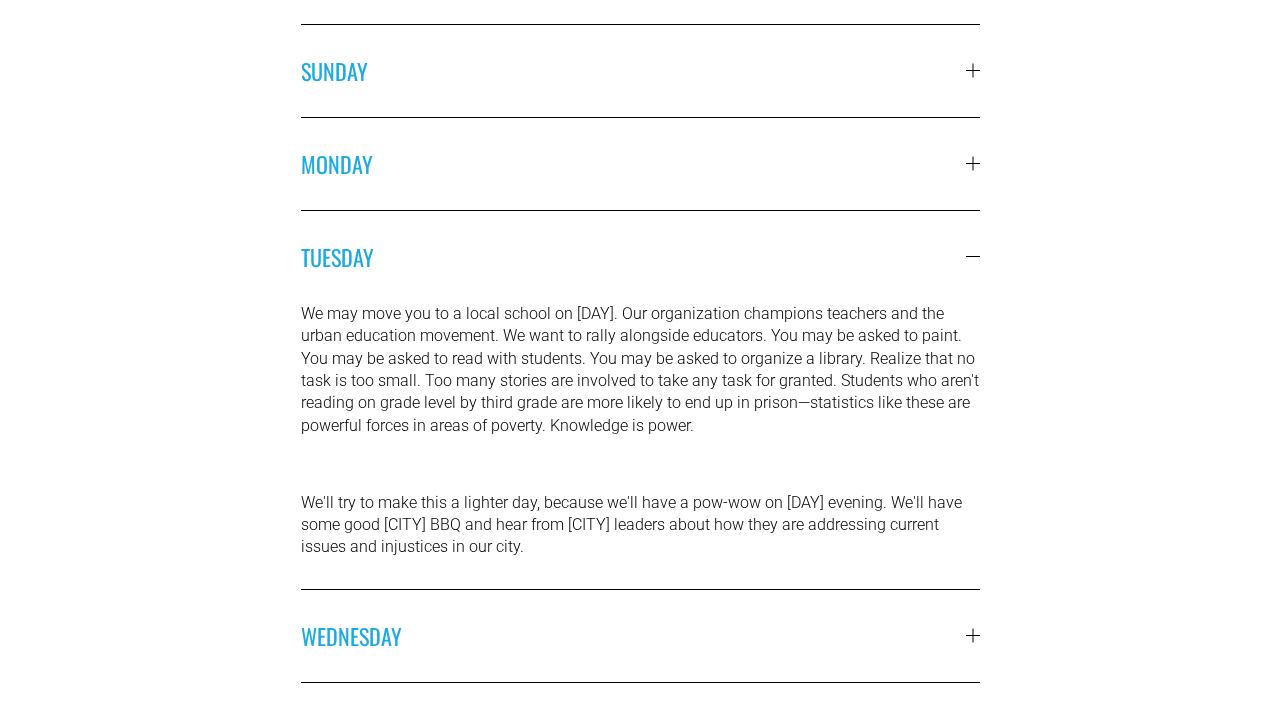 click on "MONDAY" at bounding box center [633, 164] 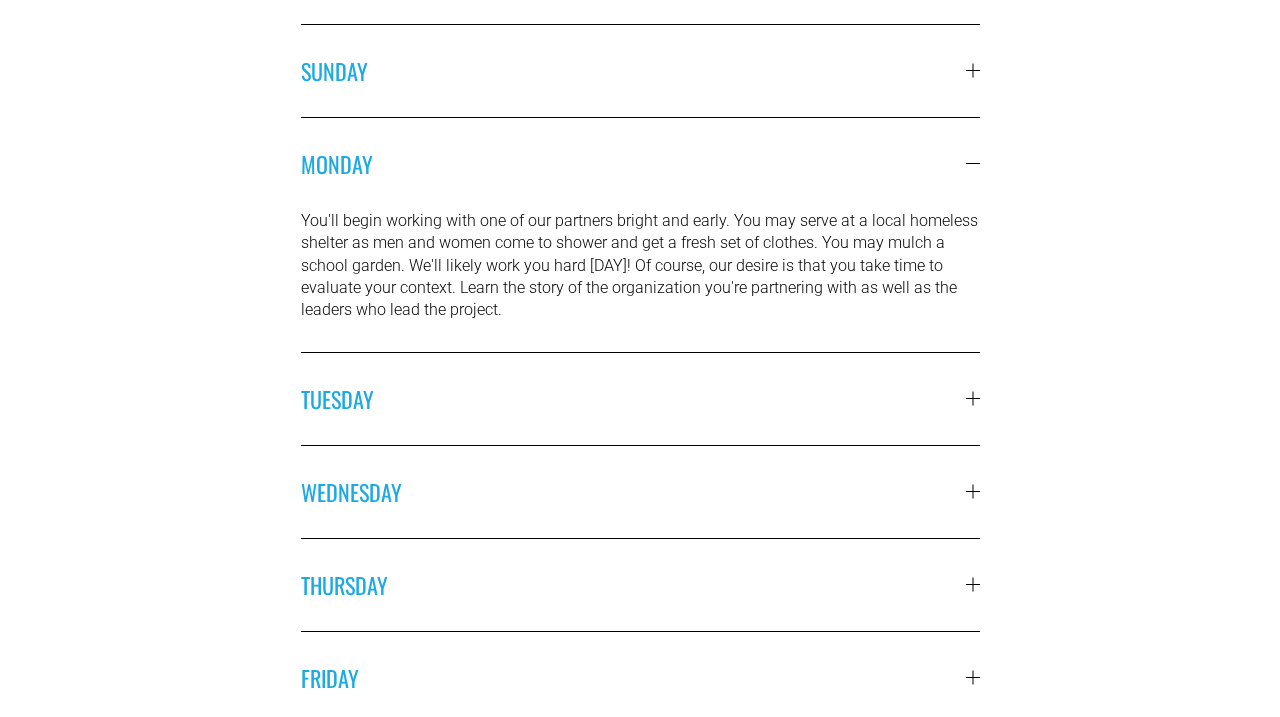 click on "MONDAY" at bounding box center (633, 164) 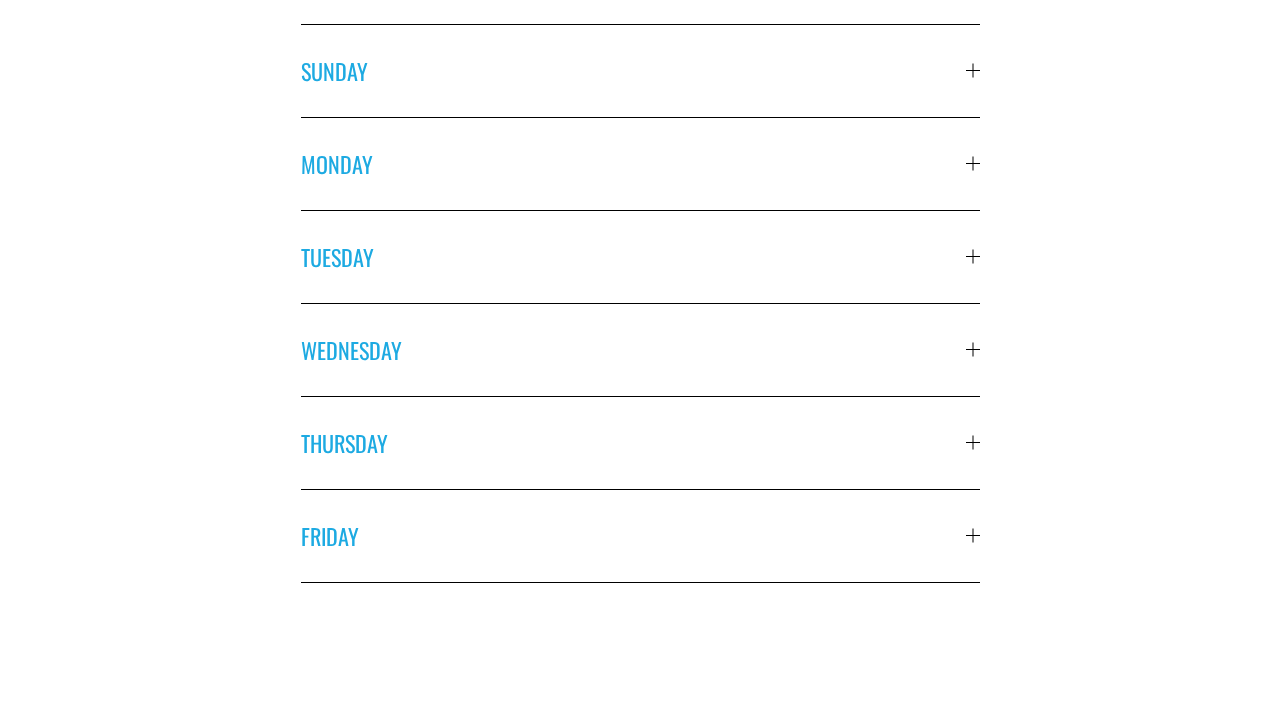click on "TUESDAY" at bounding box center [640, 257] 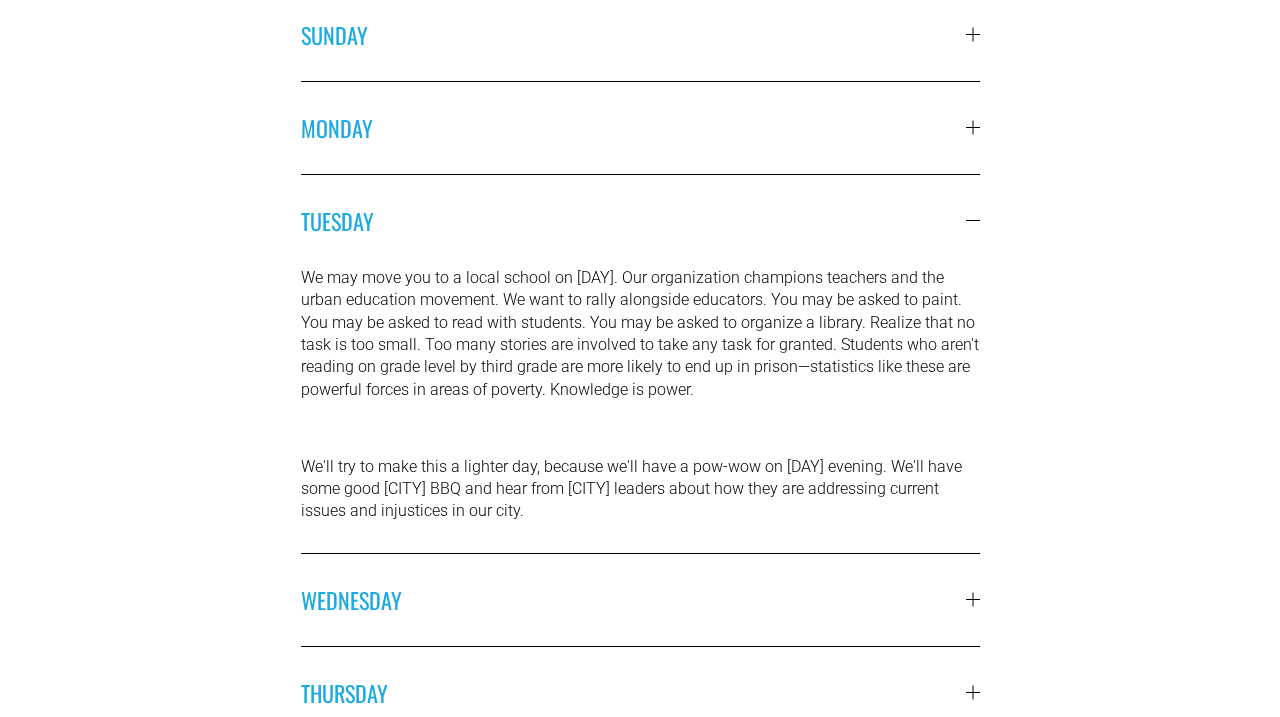 scroll, scrollTop: 696, scrollLeft: 0, axis: vertical 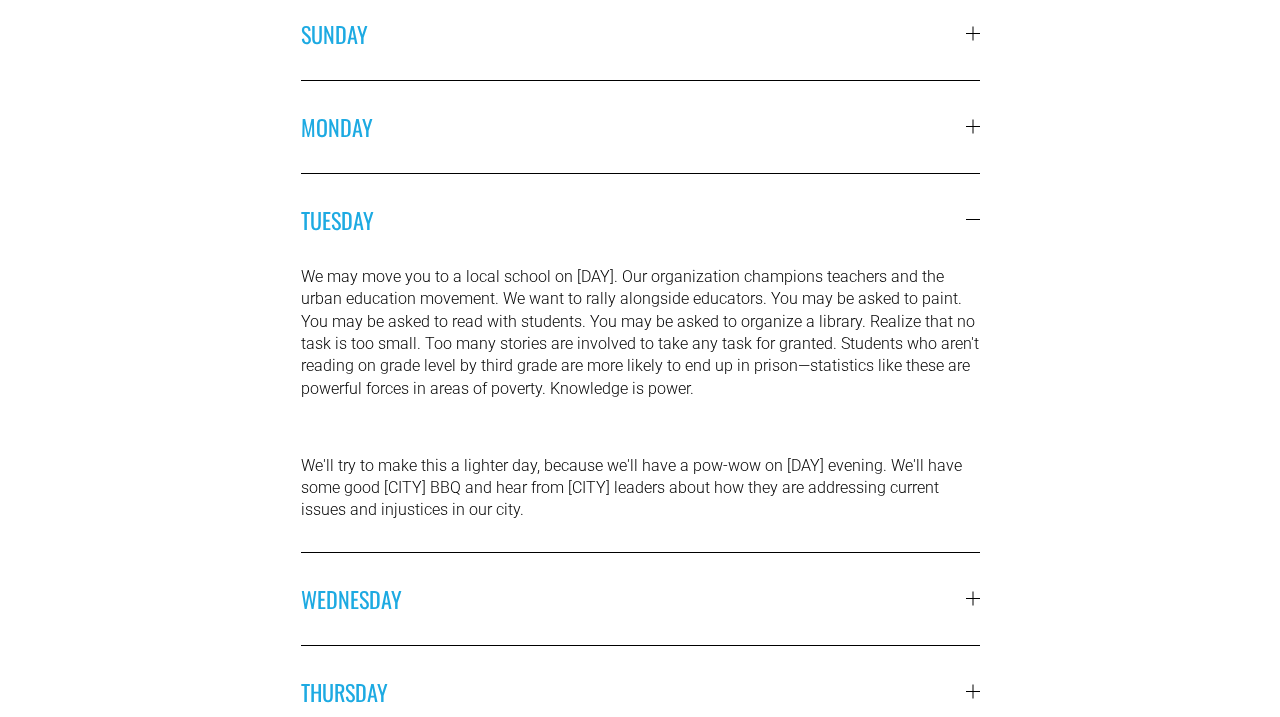 click on "TUESDAY" at bounding box center (633, 220) 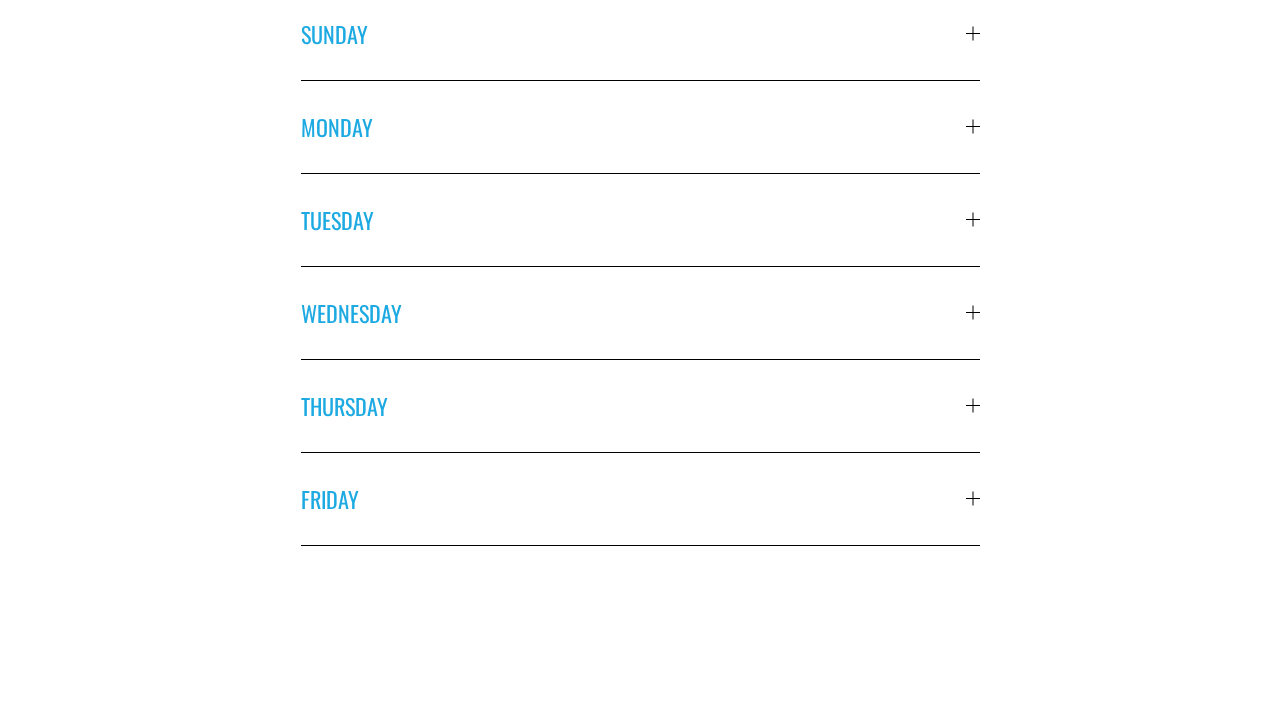 click on "WEDNESDAY" at bounding box center [633, 313] 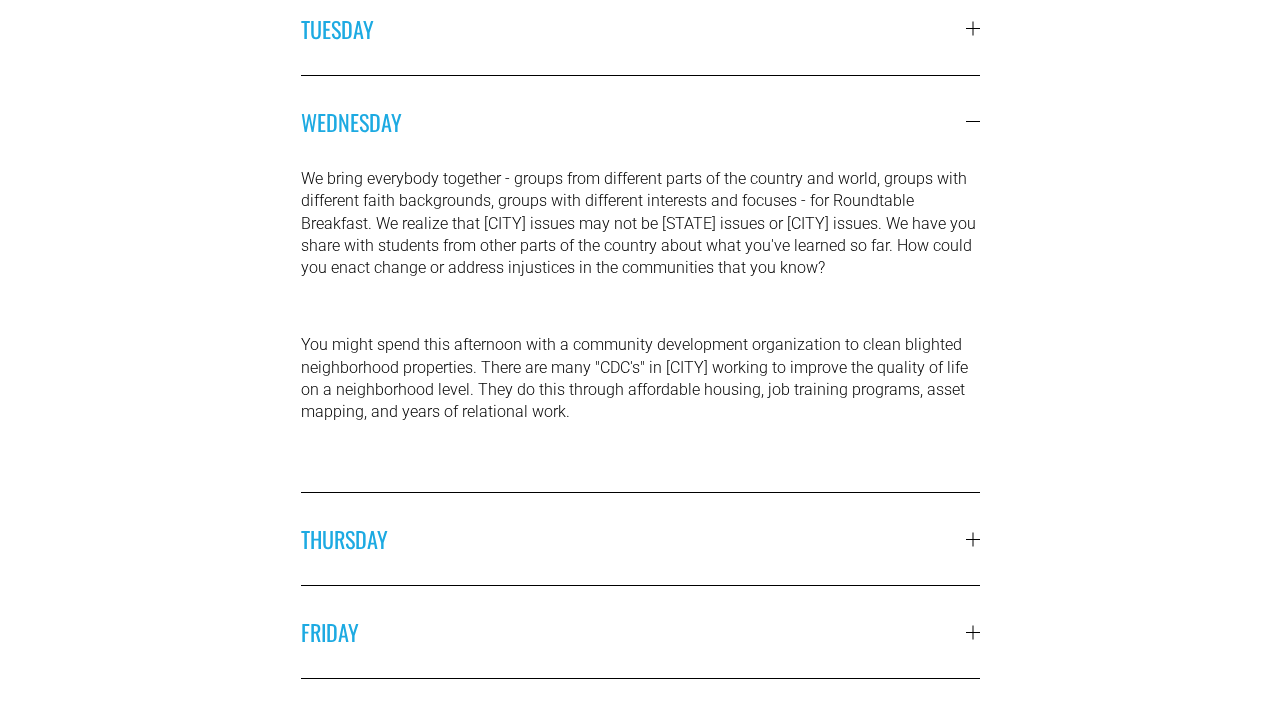 scroll, scrollTop: 892, scrollLeft: 0, axis: vertical 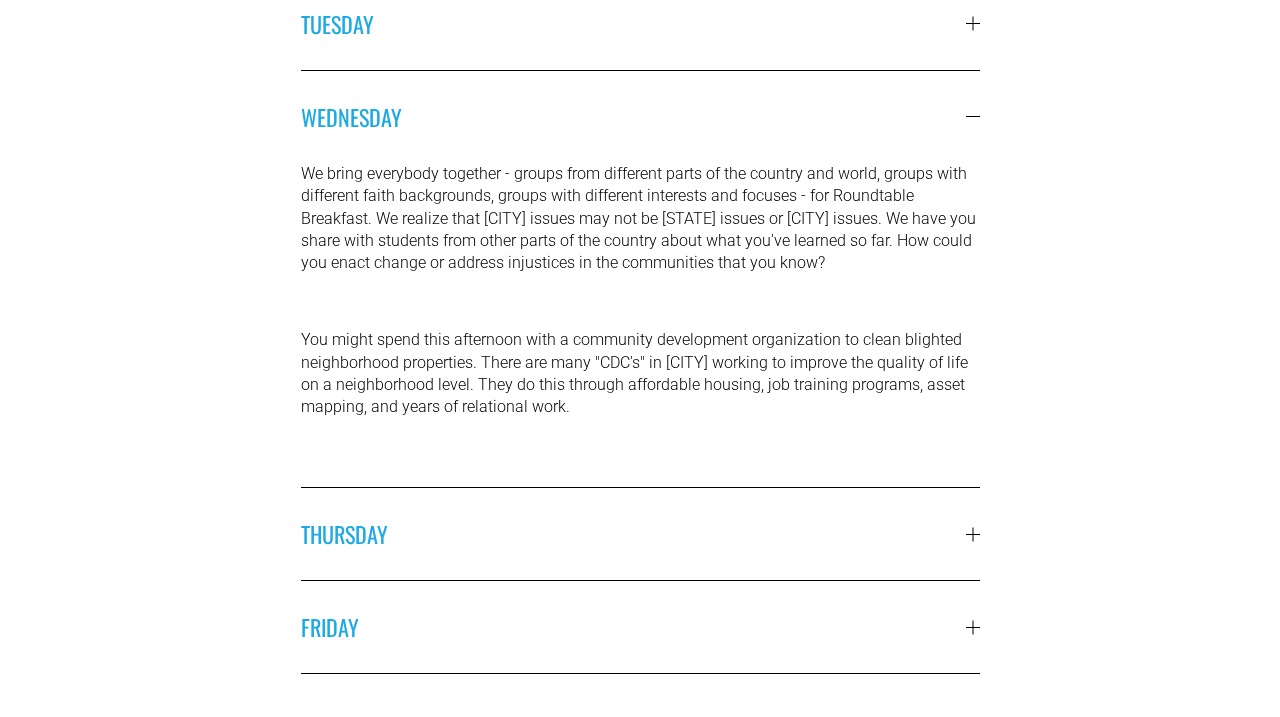 click on "THURSDAY" at bounding box center (633, 534) 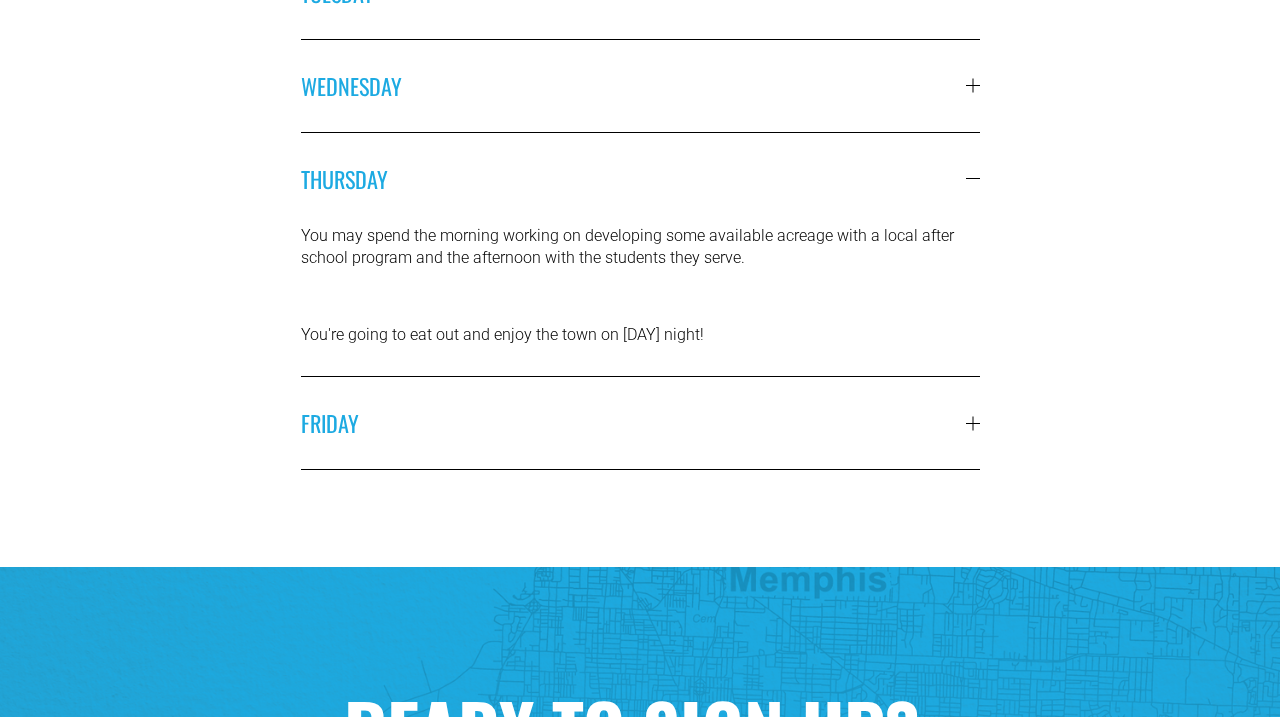 scroll, scrollTop: 924, scrollLeft: 0, axis: vertical 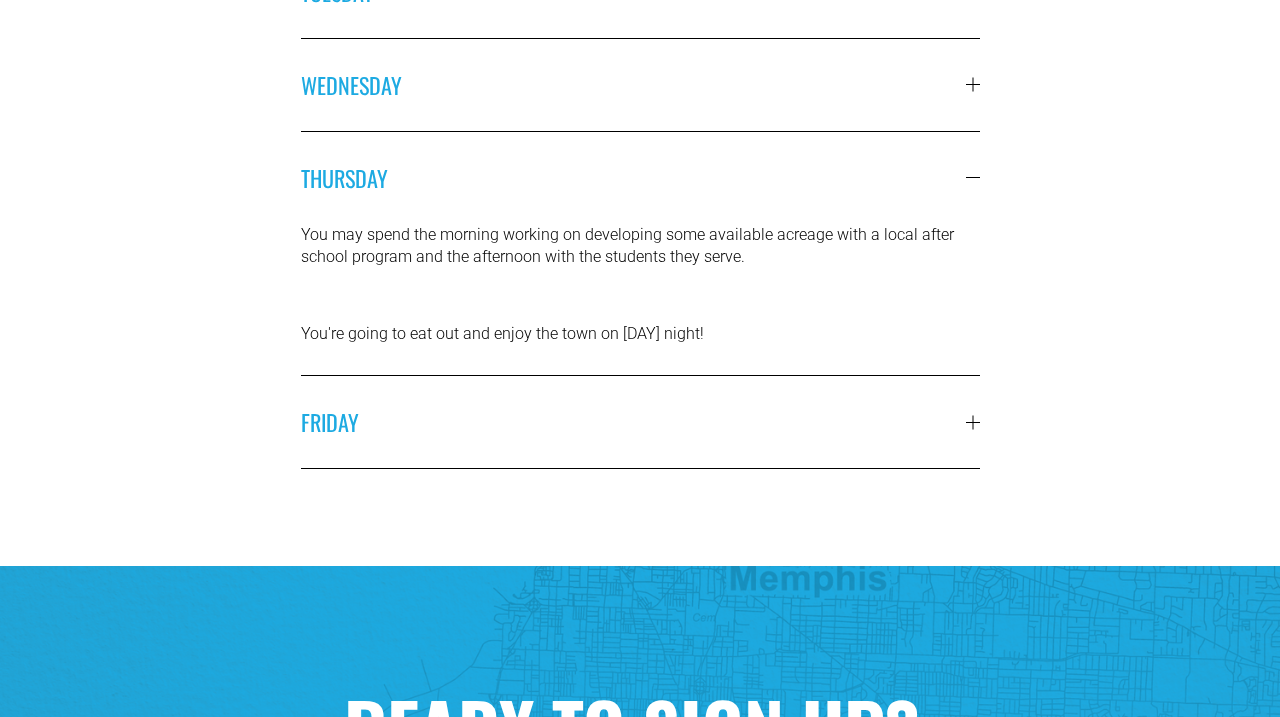 click on "FRIDAY" at bounding box center (633, 422) 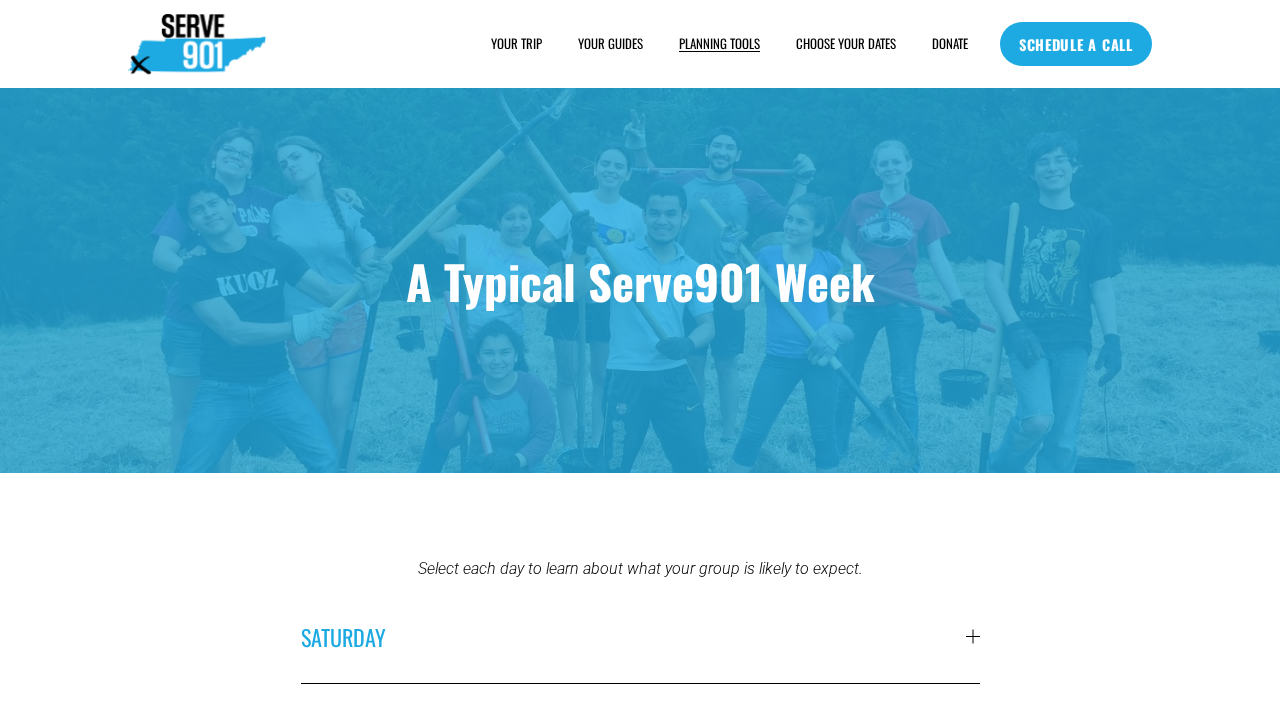 scroll, scrollTop: -1, scrollLeft: 0, axis: vertical 